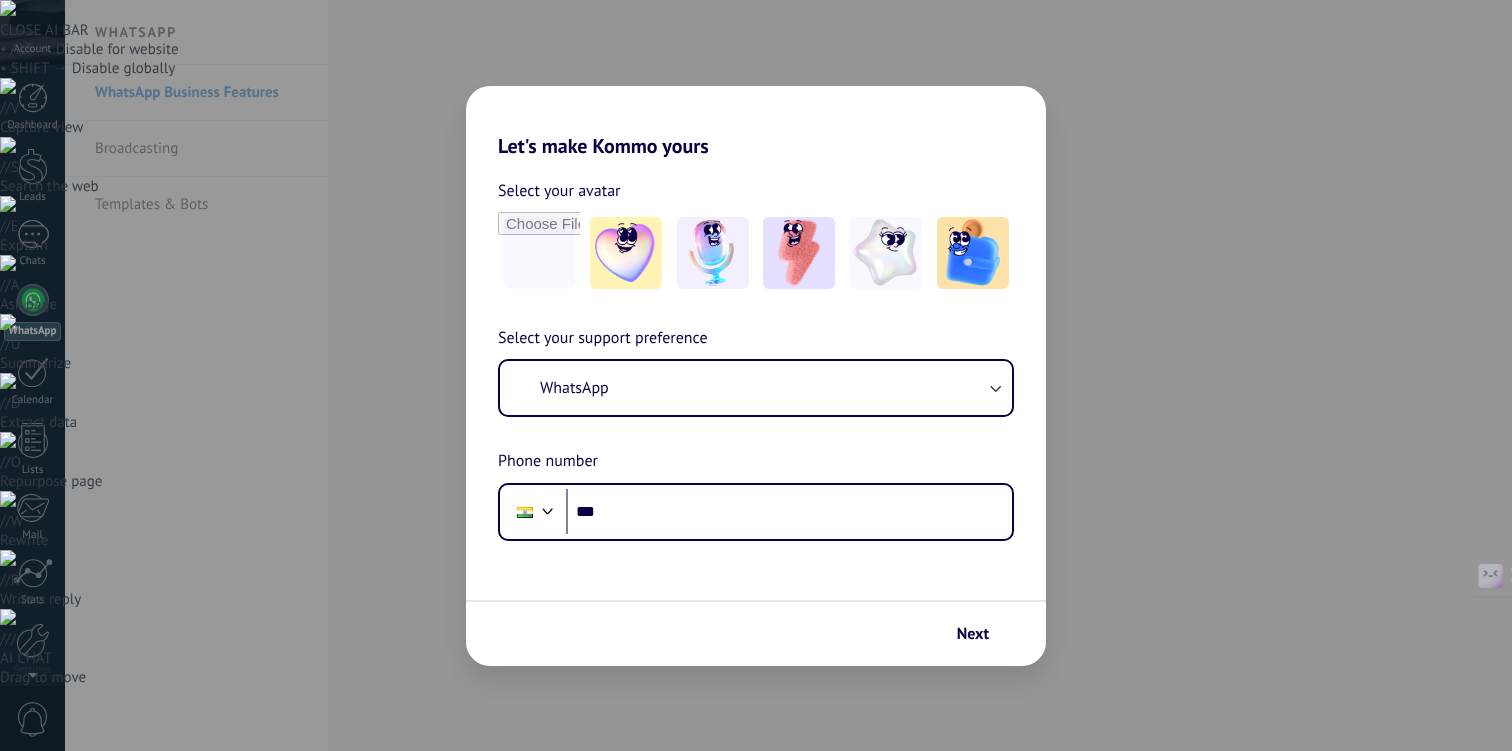 scroll, scrollTop: 0, scrollLeft: 0, axis: both 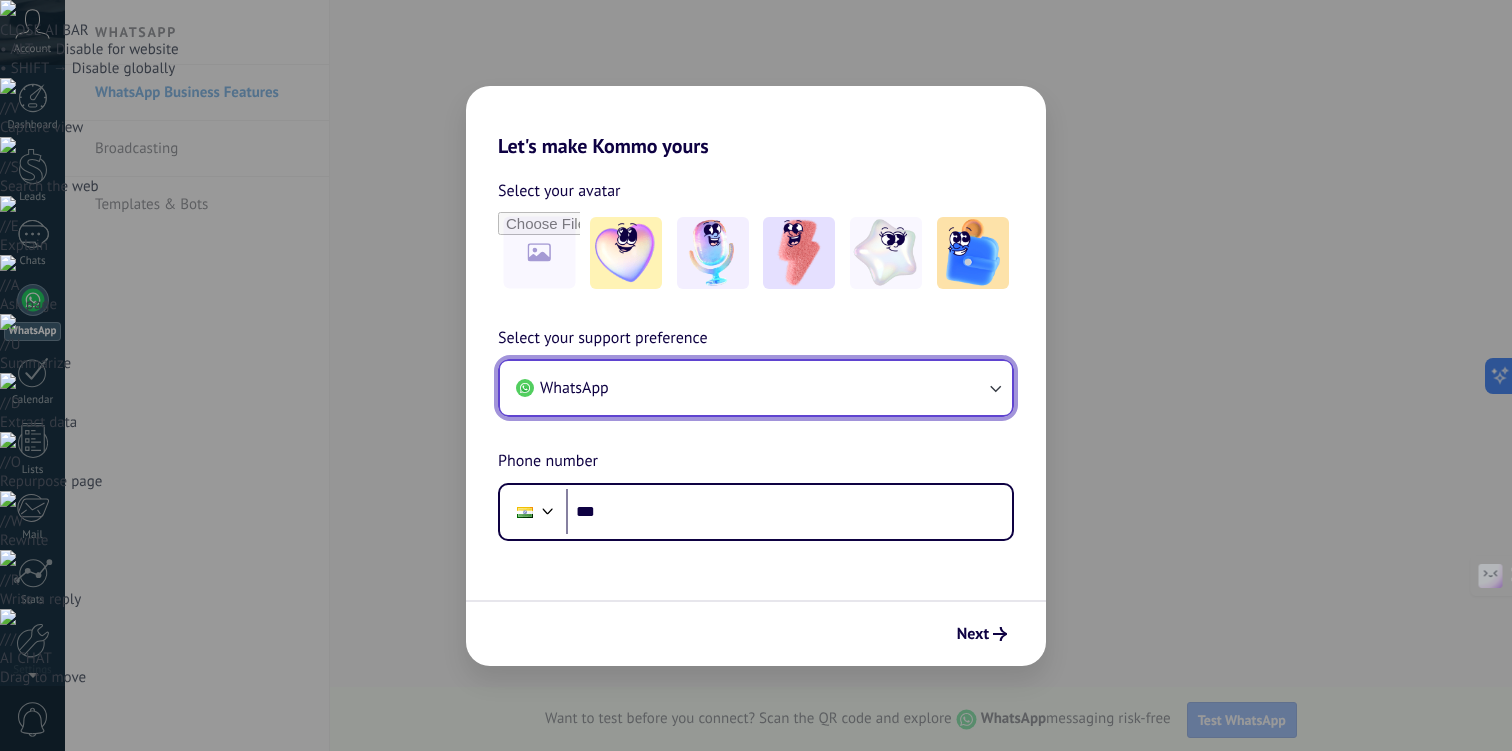 click on "WhatsApp" at bounding box center [756, 388] 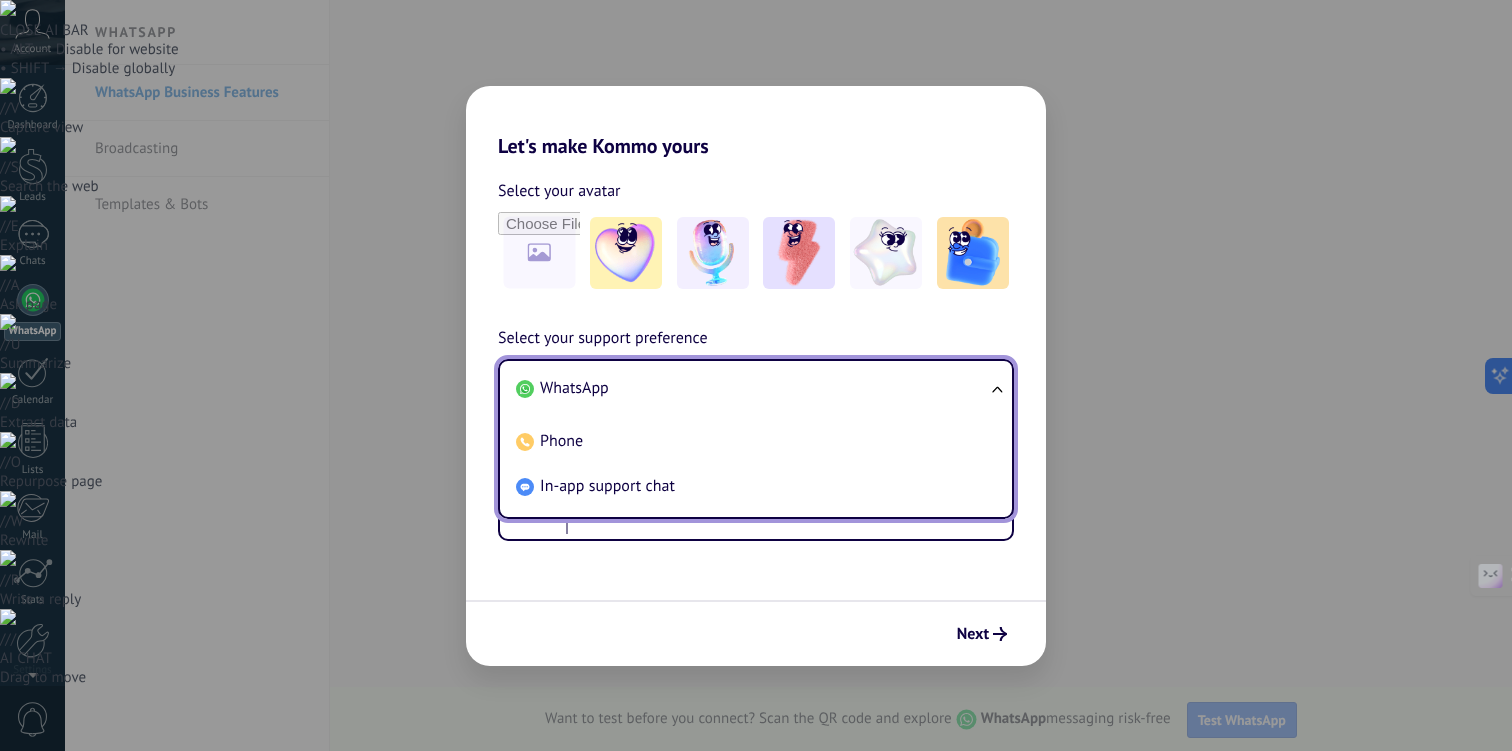 click on "WhatsApp" at bounding box center (752, 388) 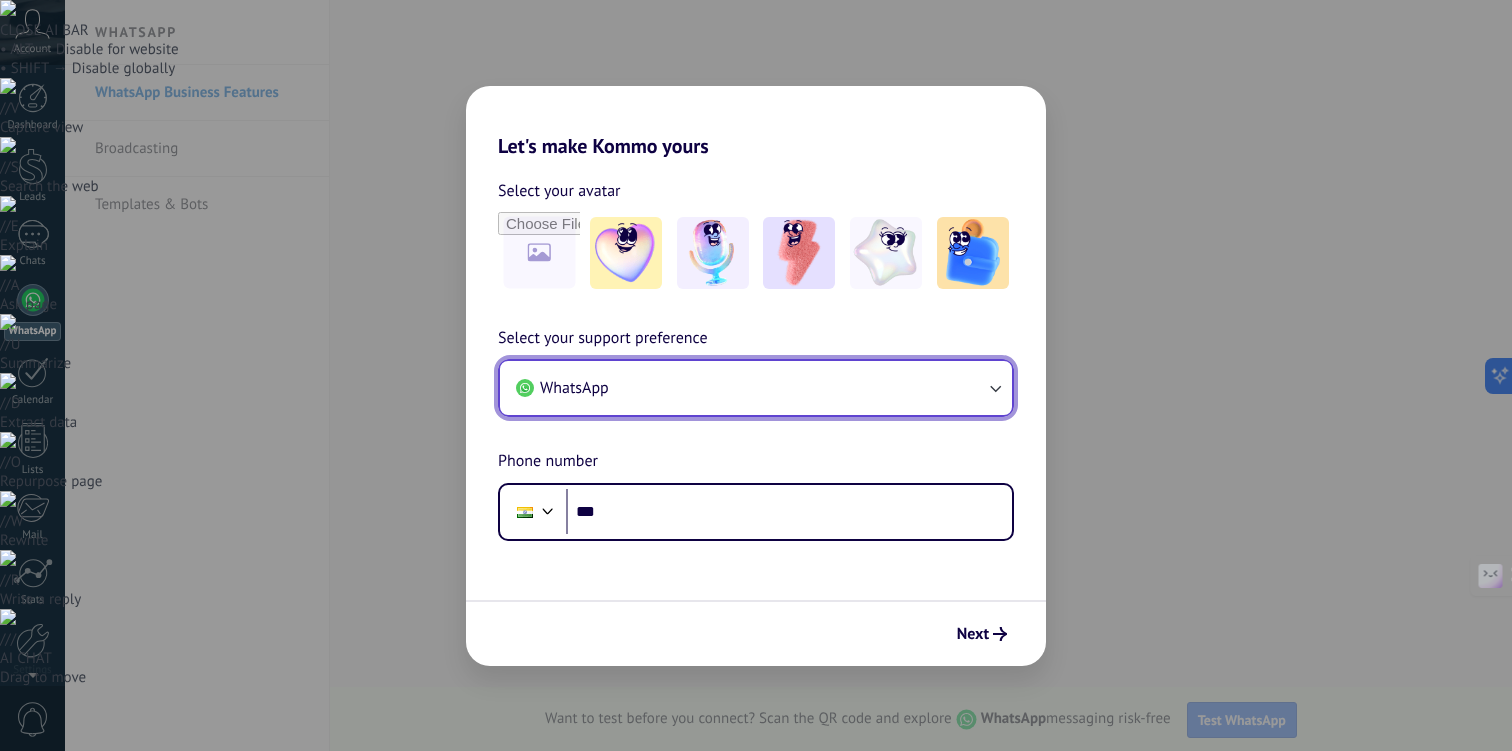 click on "WhatsApp" at bounding box center (756, 388) 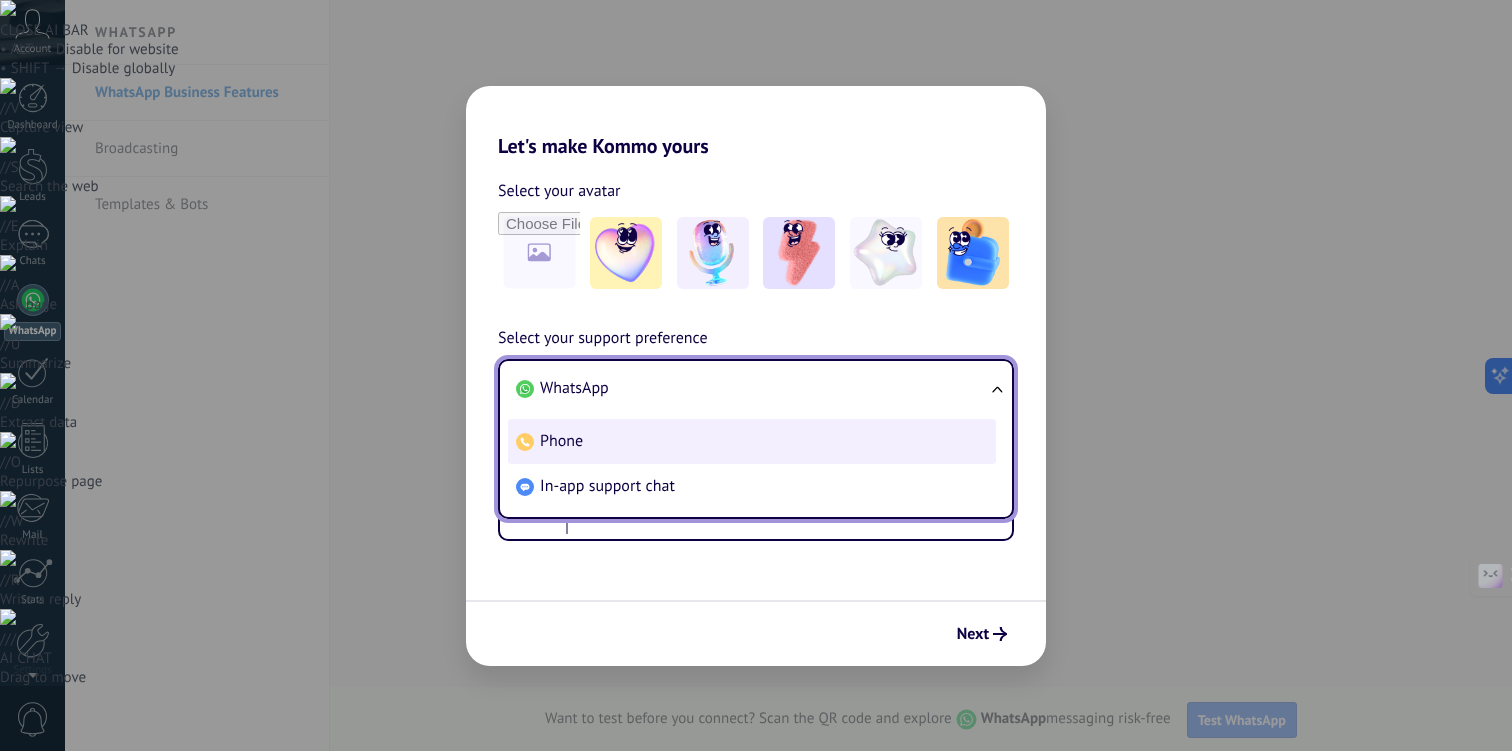 click on "Phone" at bounding box center (752, 441) 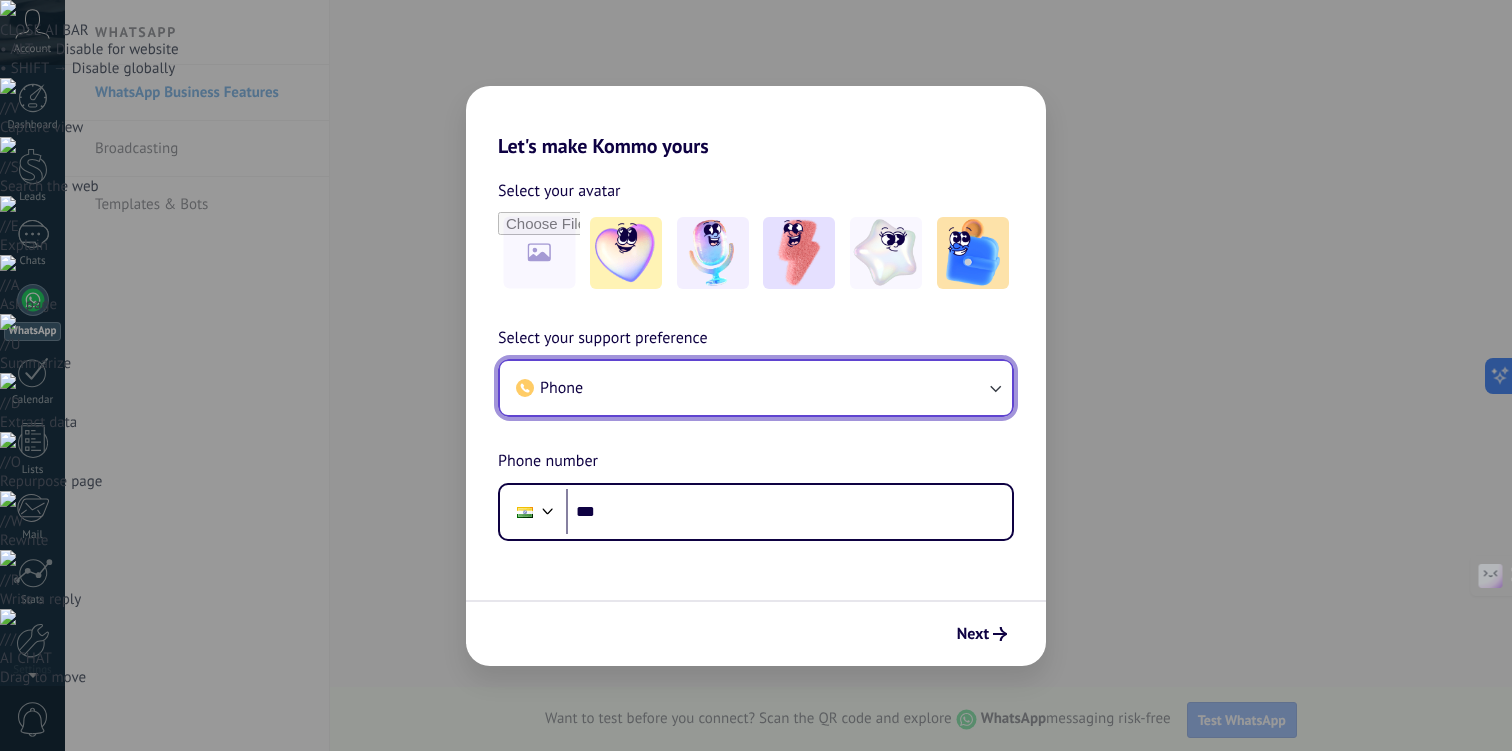 click on "Phone" at bounding box center (756, 388) 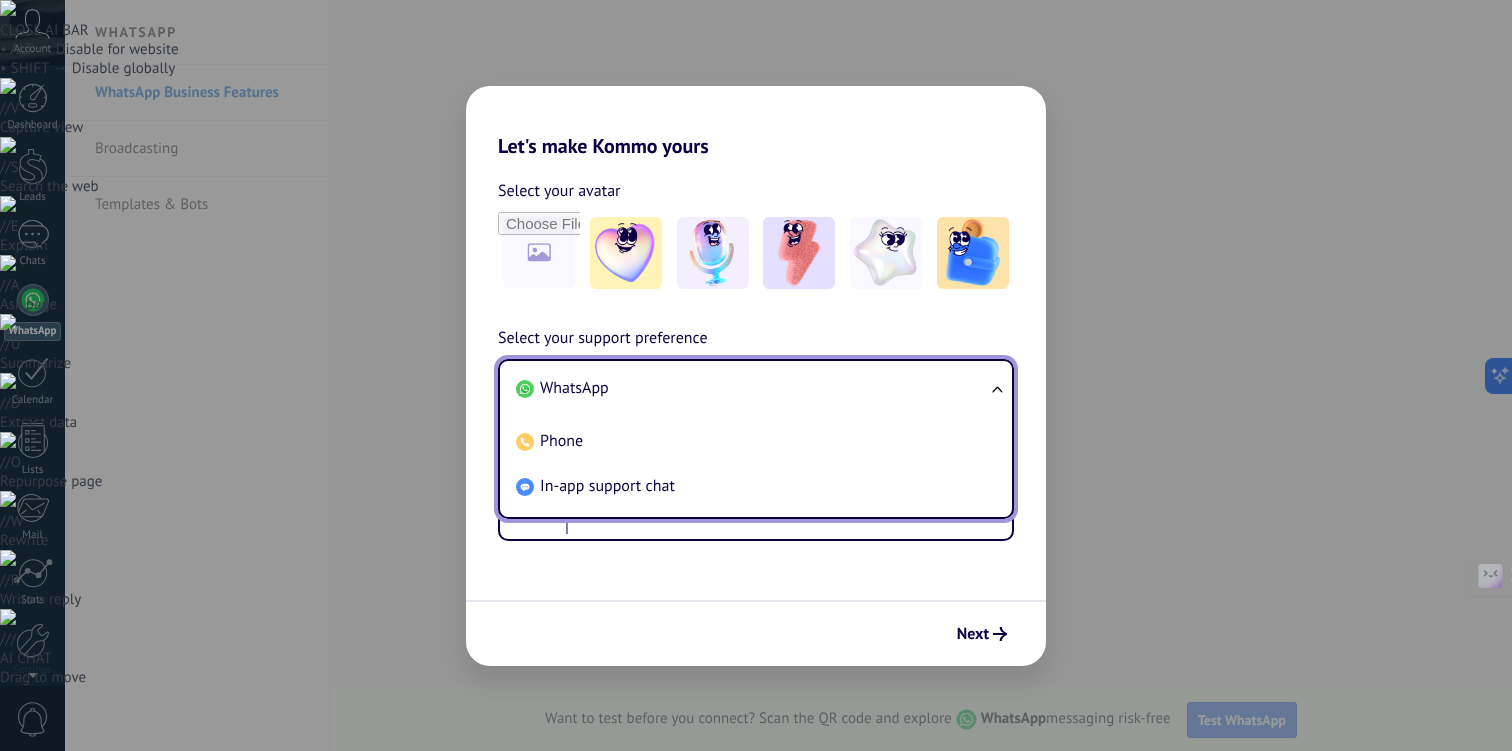 click on "Select your avatar Select your support preference Phone WhatsApp Phone In-app support chat Phone number Phone ***" at bounding box center (756, 349) 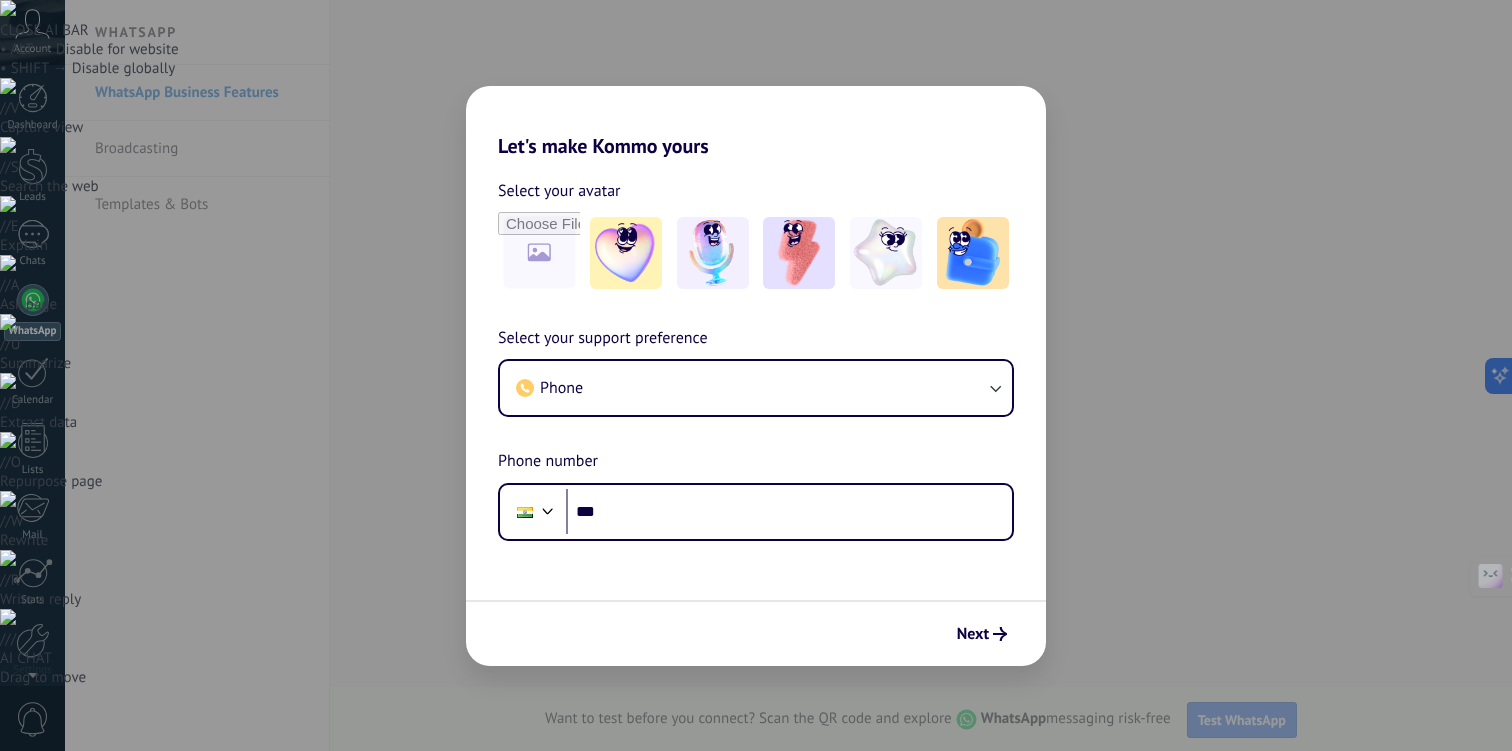 click on "Select your avatar Select your support preference Phone Phone number Phone *** Next" at bounding box center [756, 412] 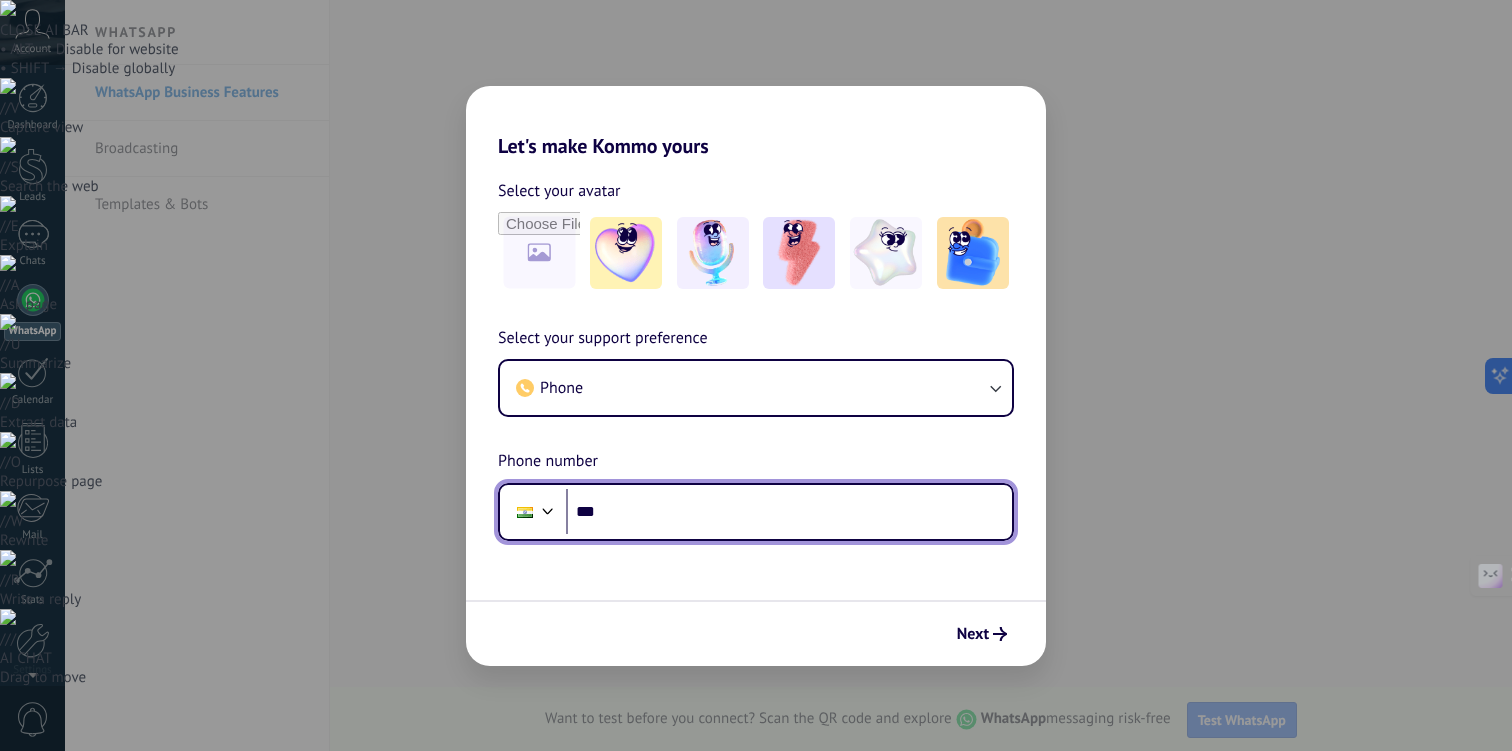click on "***" at bounding box center [789, 512] 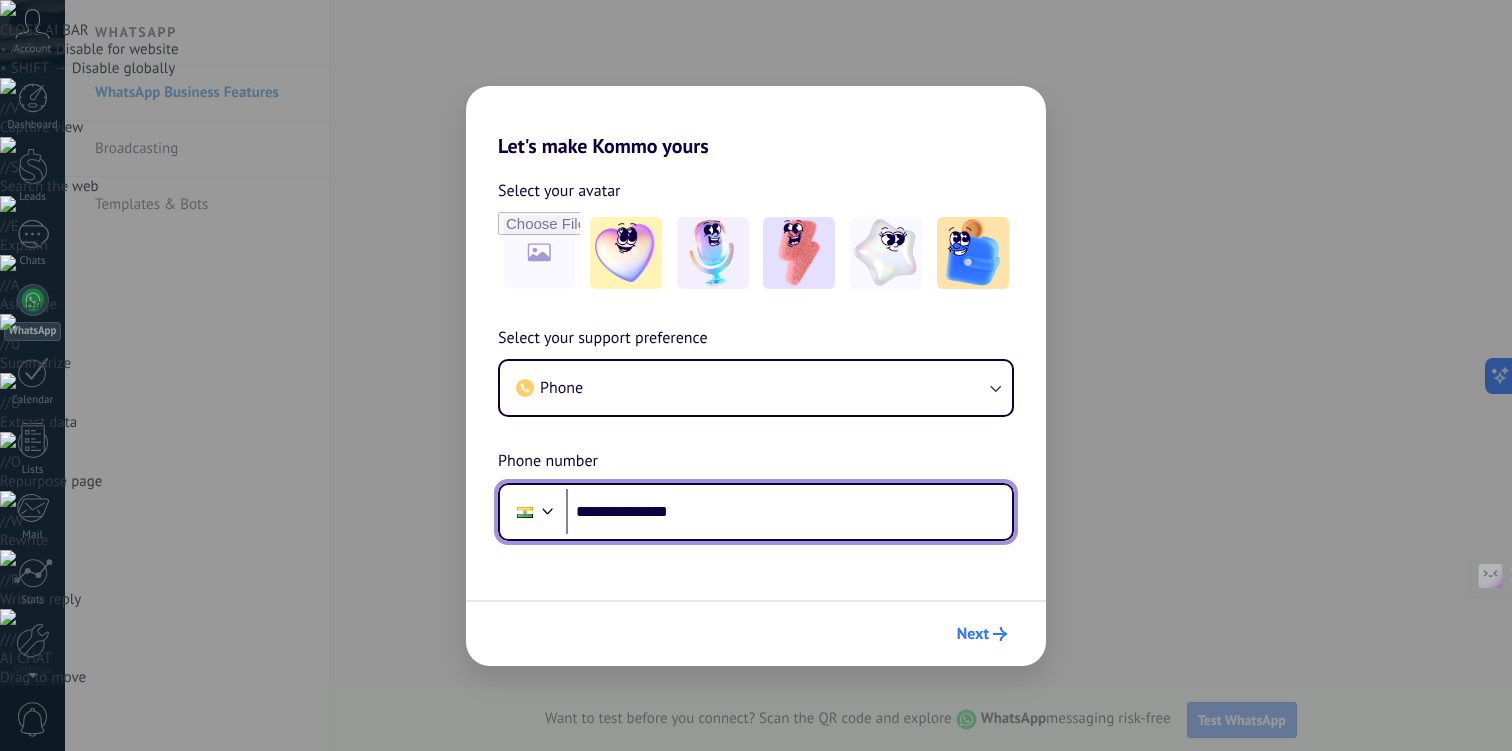 type on "**********" 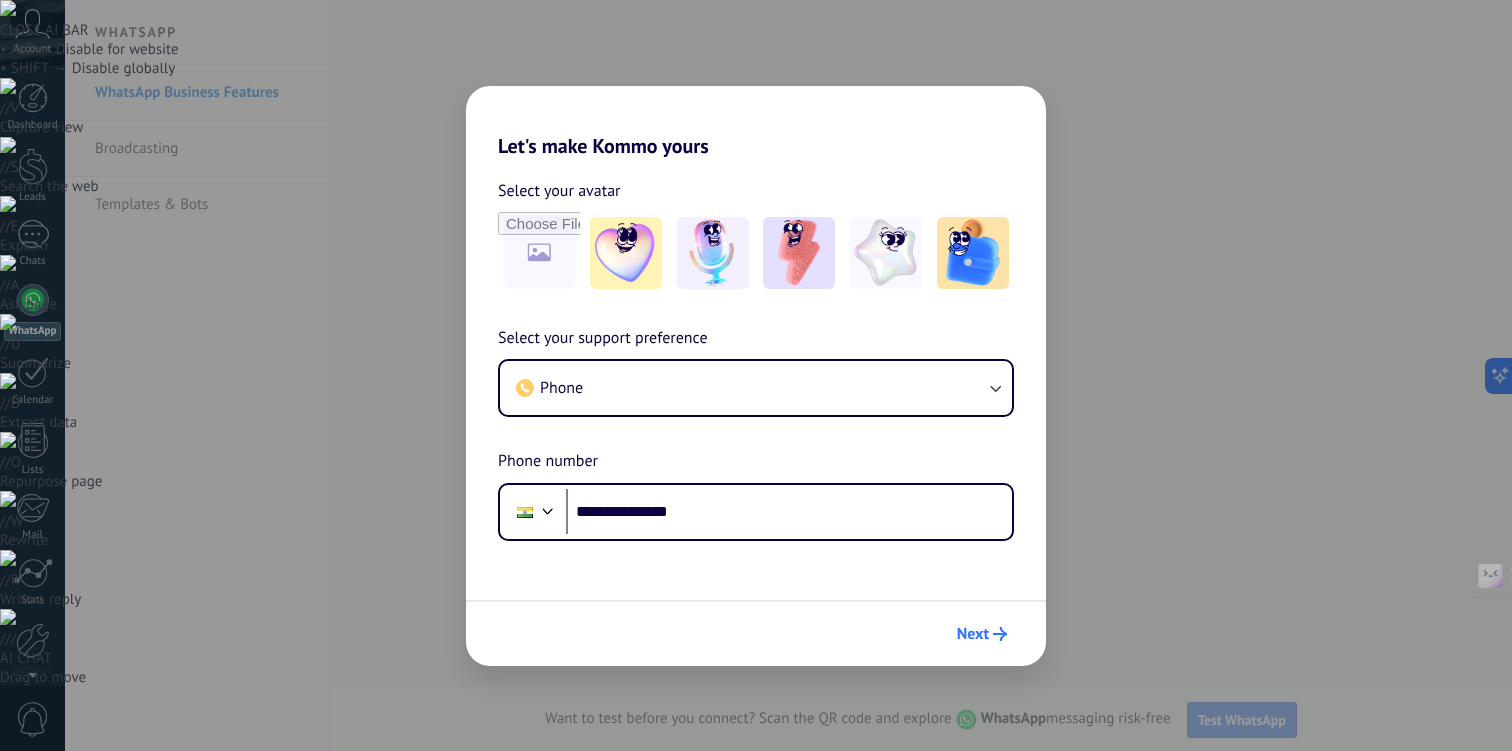 click on "Next" at bounding box center [982, 634] 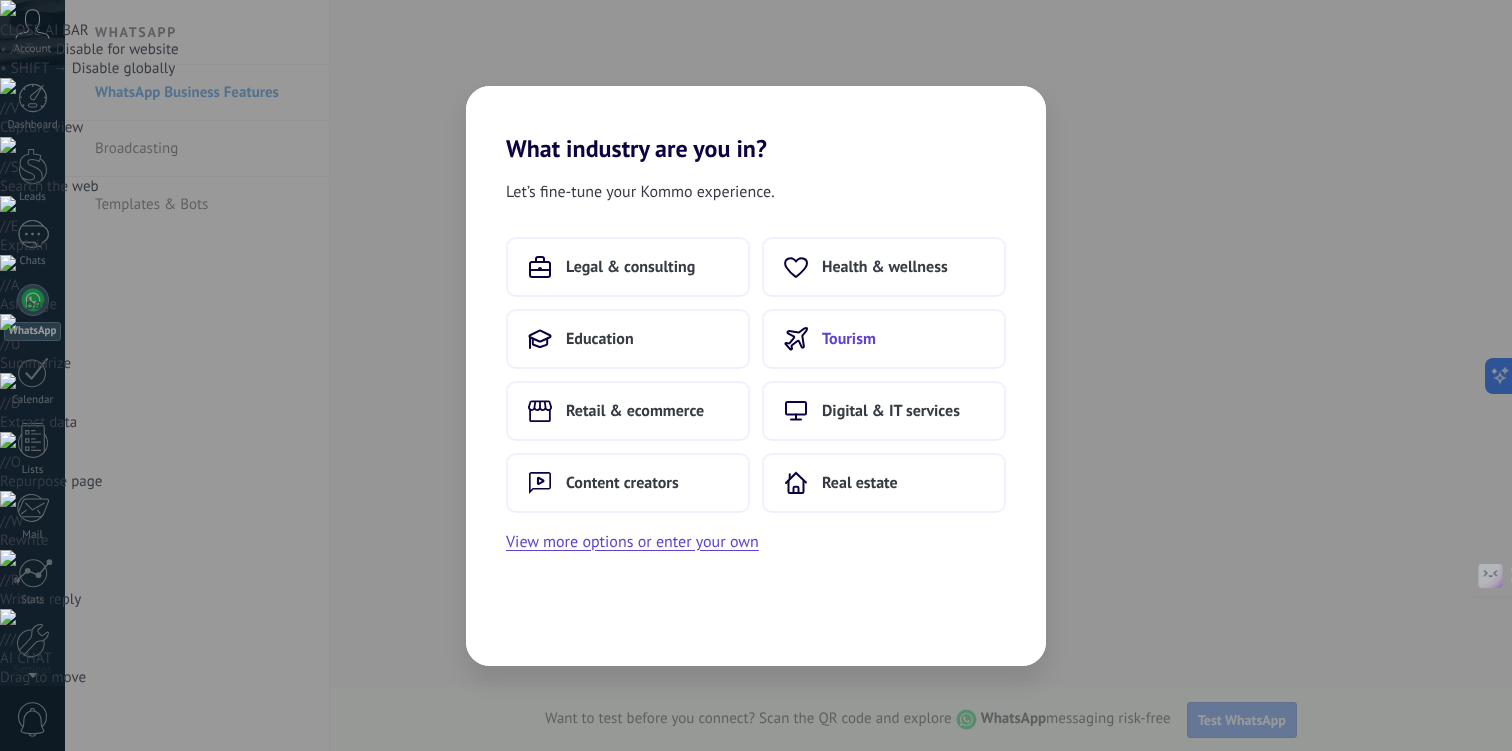 click on "Tourism" at bounding box center [884, 339] 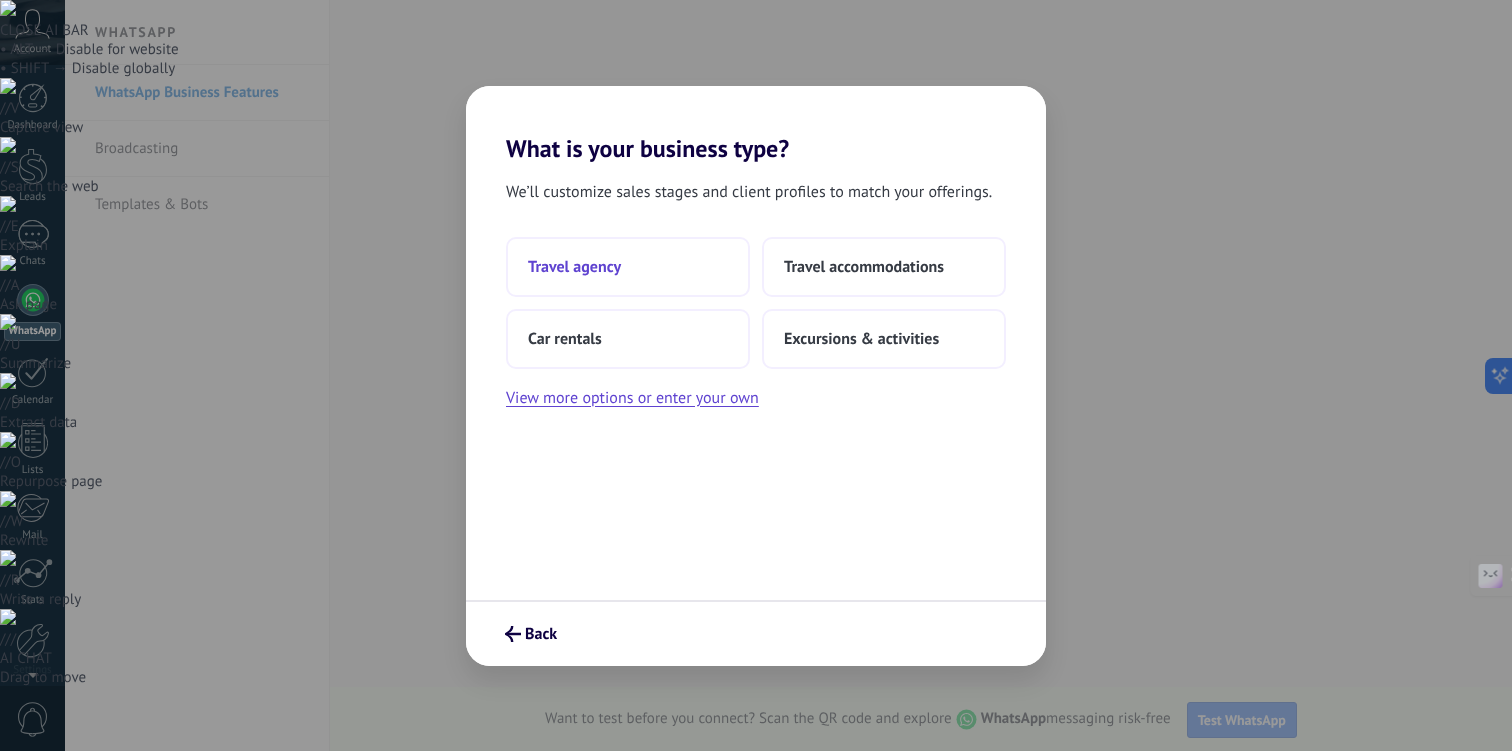 click on "Travel agency" at bounding box center [628, 267] 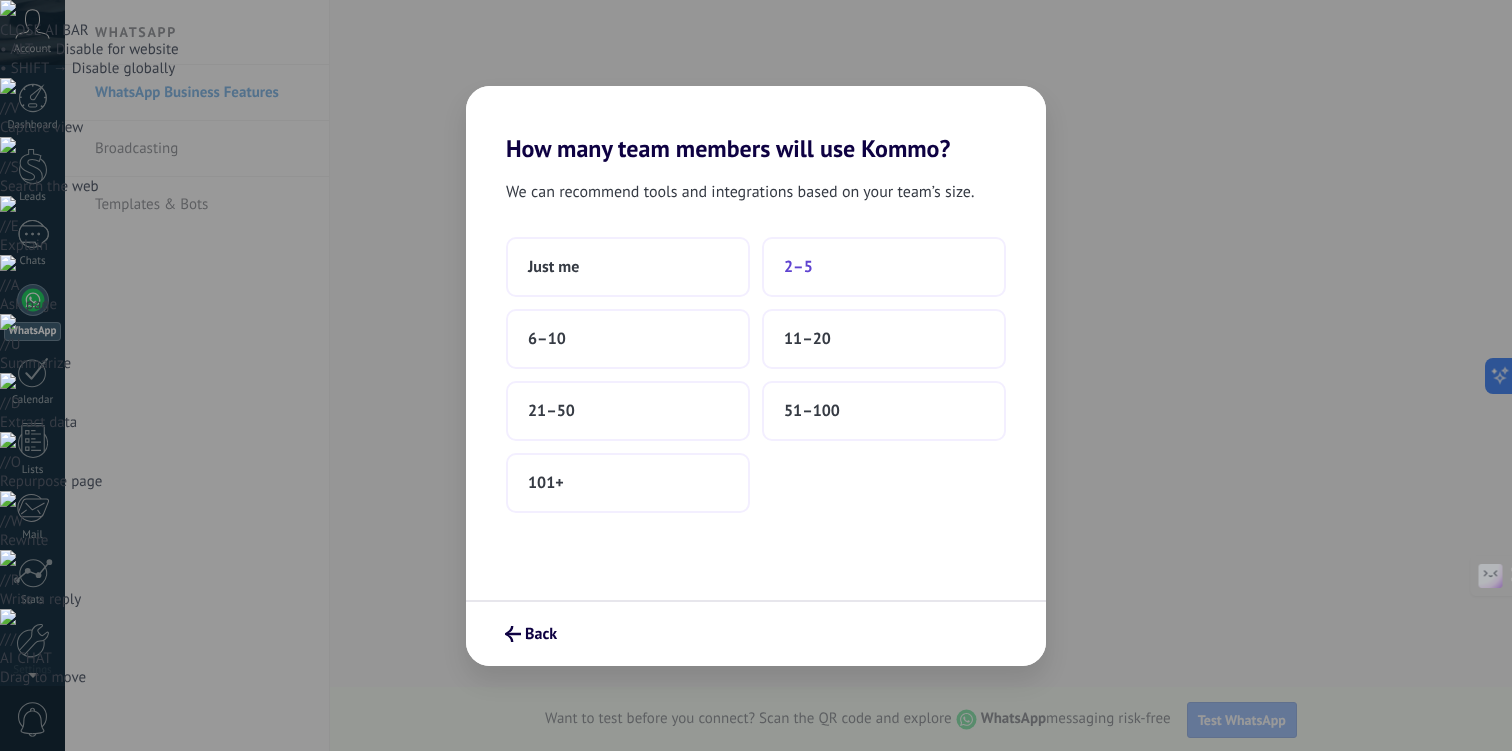 click on "2–5" at bounding box center [884, 267] 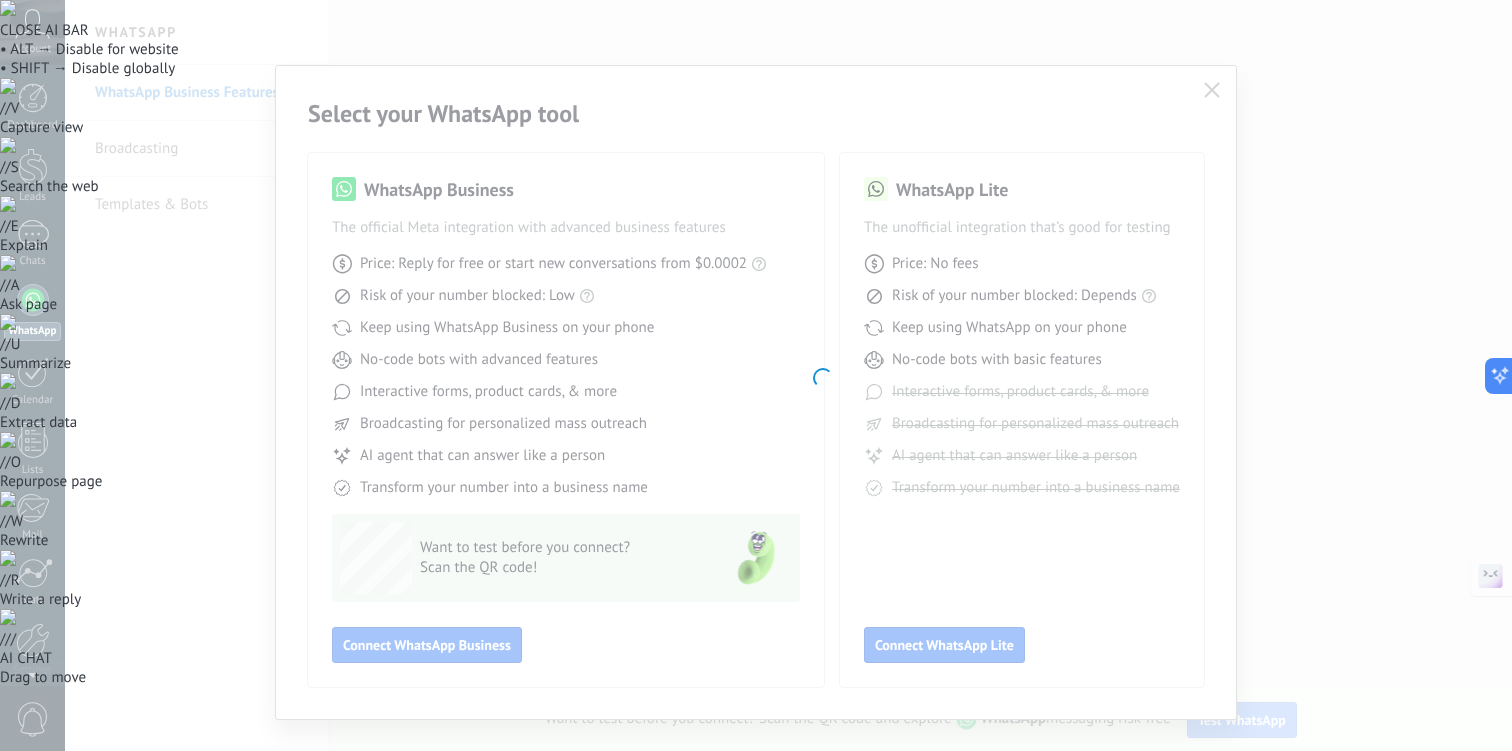 click on ".abccls-1,.abccls-2{fill-rule:evenodd}.abccls-2{fill:#fff} .abfcls-1{fill:none}.abfcls-2{fill:#fff} .abncls-1{isolation:isolate}.abncls-2{opacity:.06}.abncls-2,.abncls-3,.abncls-6{mix-blend-mode:multiply}.abncls-3{opacity:.15}.abncls-4,.abncls-8{fill:#fff}.abncls-5{fill:url(#abnlinear-gradient)}.abncls-6{opacity:.04}.abncls-7{fill:url(#abnlinear-gradient-2)}.abncls-8{fill-rule:evenodd} .abqst0{fill:#ffa200} .abwcls-1{fill:#252525} .cls-1{isolation:isolate} .acicls-1{fill:none} .aclcls-1{fill:#232323} .acnst0{display:none} .addcls-1,.addcls-2{fill:none;stroke-miterlimit:10}.addcls-1{stroke:#dfe0e5}.addcls-2{stroke:#a1a7ab} .adecls-1,.adecls-2{fill:none;stroke-miterlimit:10}.adecls-1{stroke:#dfe0e5}.adecls-2{stroke:#a1a7ab} .adqcls-1{fill:#8591a5;fill-rule:evenodd} .aeccls-1{fill:#5c9f37} .aeecls-1{fill:#f86161} .aejcls-1{fill:#8591a5;fill-rule:evenodd} .aekcls-1{fill-rule:evenodd} .aelcls-1{fill-rule:evenodd;fill:currentColor} .aemcls-1{fill-rule:evenodd;fill:currentColor} .aencls-2{fill:#f86161;opacity:.3}" at bounding box center [756, 1062] 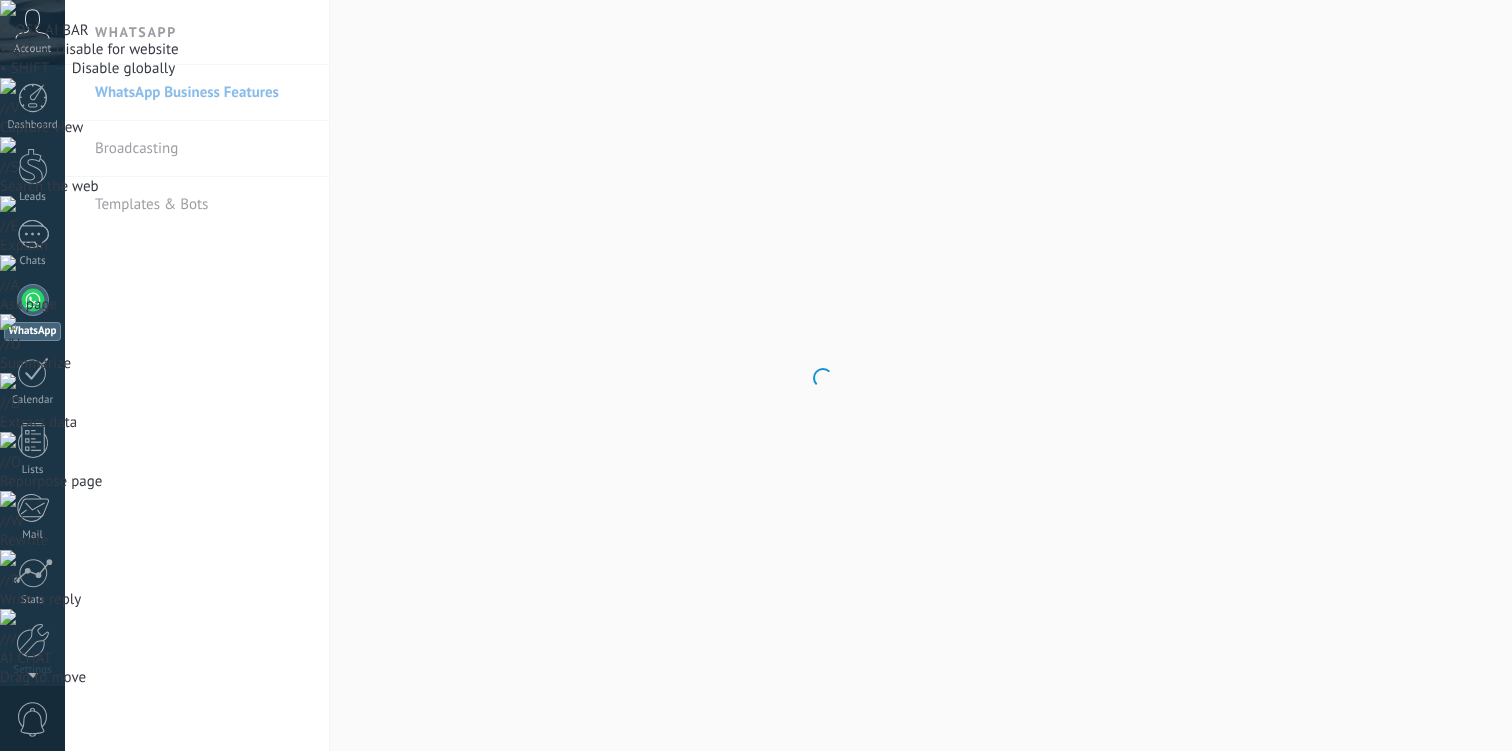 scroll, scrollTop: 0, scrollLeft: 0, axis: both 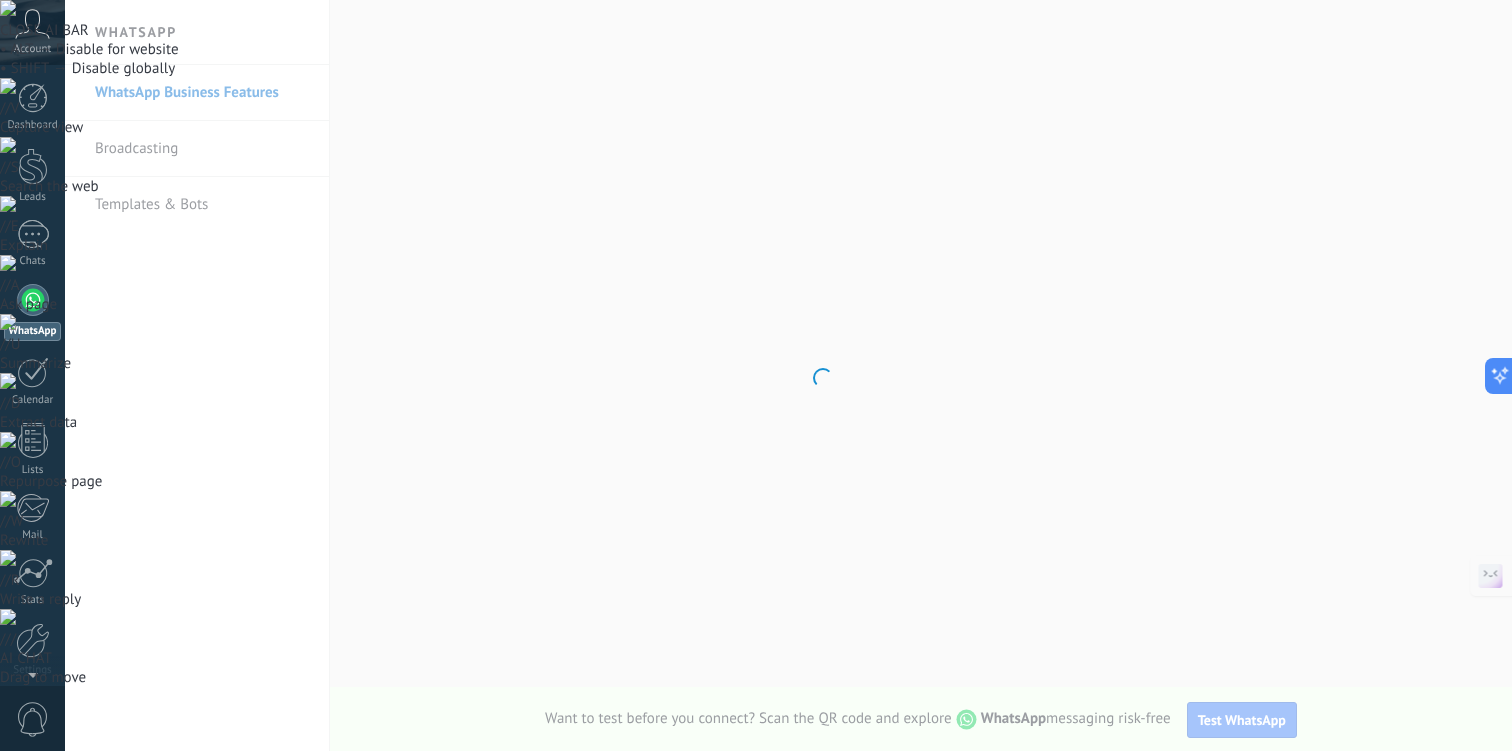click on ".abccls-1,.abccls-2{fill-rule:evenodd}.abccls-2{fill:#fff} .abfcls-1{fill:none}.abfcls-2{fill:#fff} .abncls-1{isolation:isolate}.abncls-2{opacity:.06}.abncls-2,.abncls-3,.abncls-6{mix-blend-mode:multiply}.abncls-3{opacity:.15}.abncls-4,.abncls-8{fill:#fff}.abncls-5{fill:url(#abnlinear-gradient)}.abncls-6{opacity:.04}.abncls-7{fill:url(#abnlinear-gradient-2)}.abncls-8{fill-rule:evenodd} .abqst0{fill:#ffa200} .abwcls-1{fill:#252525} .cls-1{isolation:isolate} .acicls-1{fill:none} .aclcls-1{fill:#232323} .acnst0{display:none} .addcls-1,.addcls-2{fill:none;stroke-miterlimit:10}.addcls-1{stroke:#dfe0e5}.addcls-2{stroke:#a1a7ab} .adecls-1,.adecls-2{fill:none;stroke-miterlimit:10}.adecls-1{stroke:#dfe0e5}.adecls-2{stroke:#a1a7ab} .adqcls-1{fill:#8591a5;fill-rule:evenodd} .aeccls-1{fill:#5c9f37} .aeecls-1{fill:#f86161} .aejcls-1{fill:#8591a5;fill-rule:evenodd} .aekcls-1{fill-rule:evenodd} .aelcls-1{fill-rule:evenodd;fill:currentColor} .aemcls-1{fill-rule:evenodd;fill:currentColor} .aencls-2{fill:#f86161;opacity:.3}" at bounding box center (756, 1062) 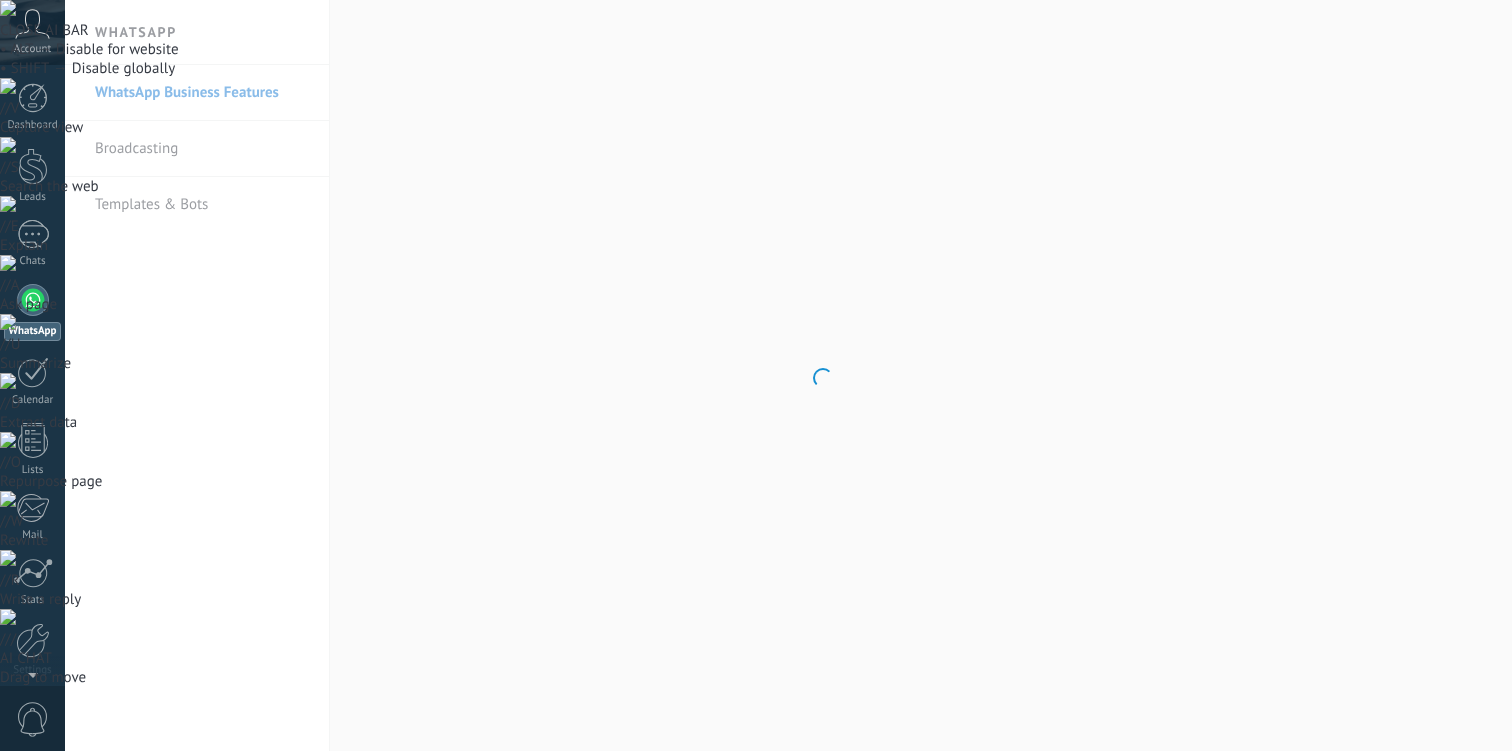 scroll, scrollTop: 0, scrollLeft: 0, axis: both 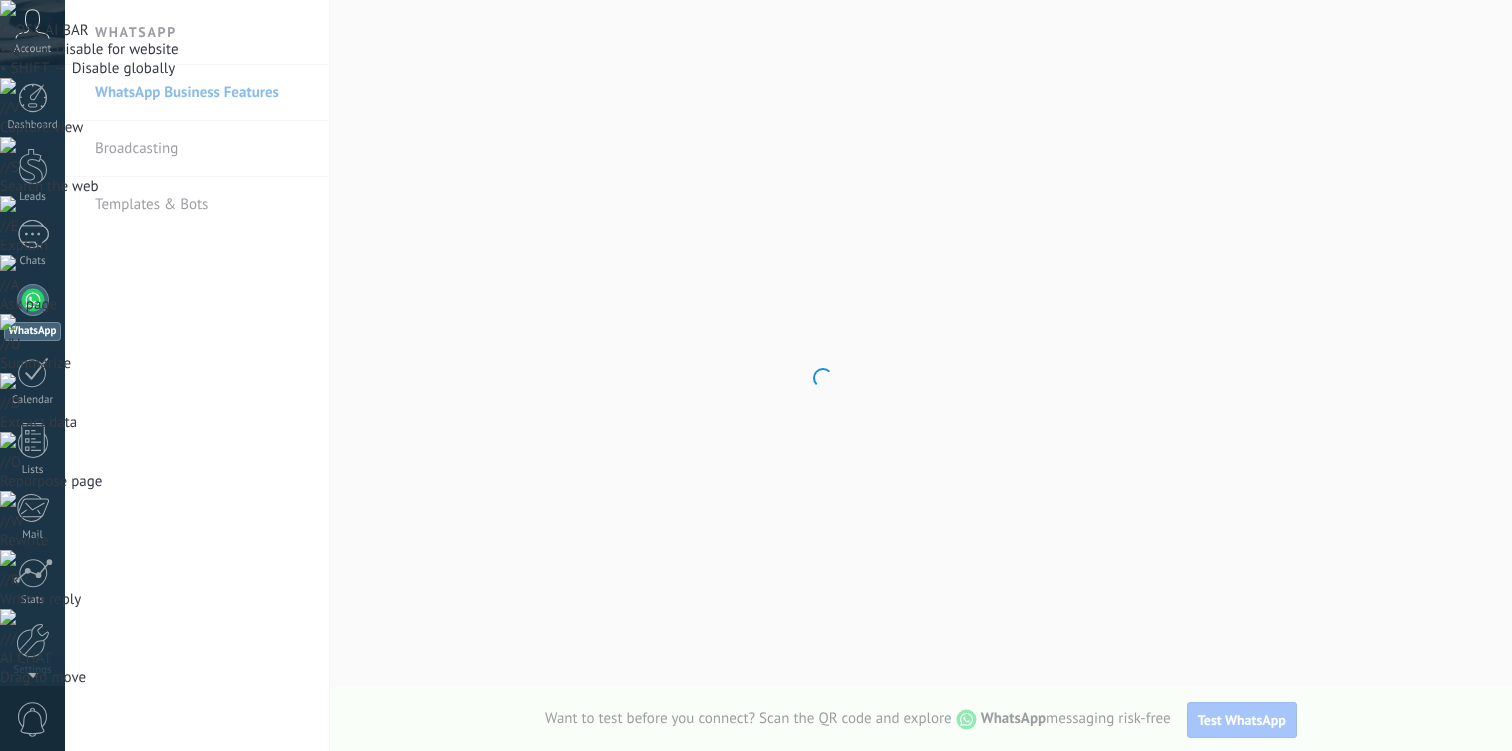 click on "Account" at bounding box center [32, 49] 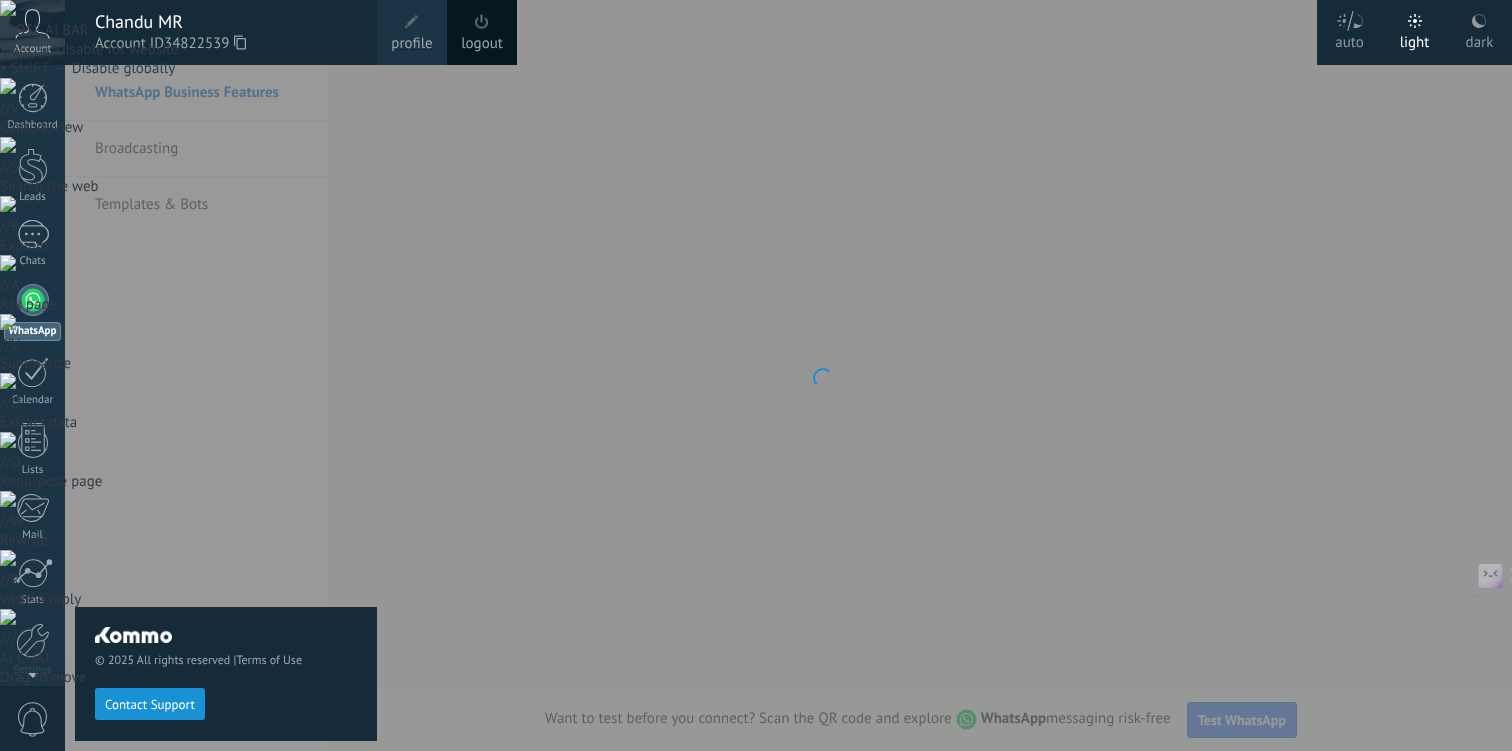 click on "Account ID
[ACCOUNT_ID]" at bounding box center [226, 44] 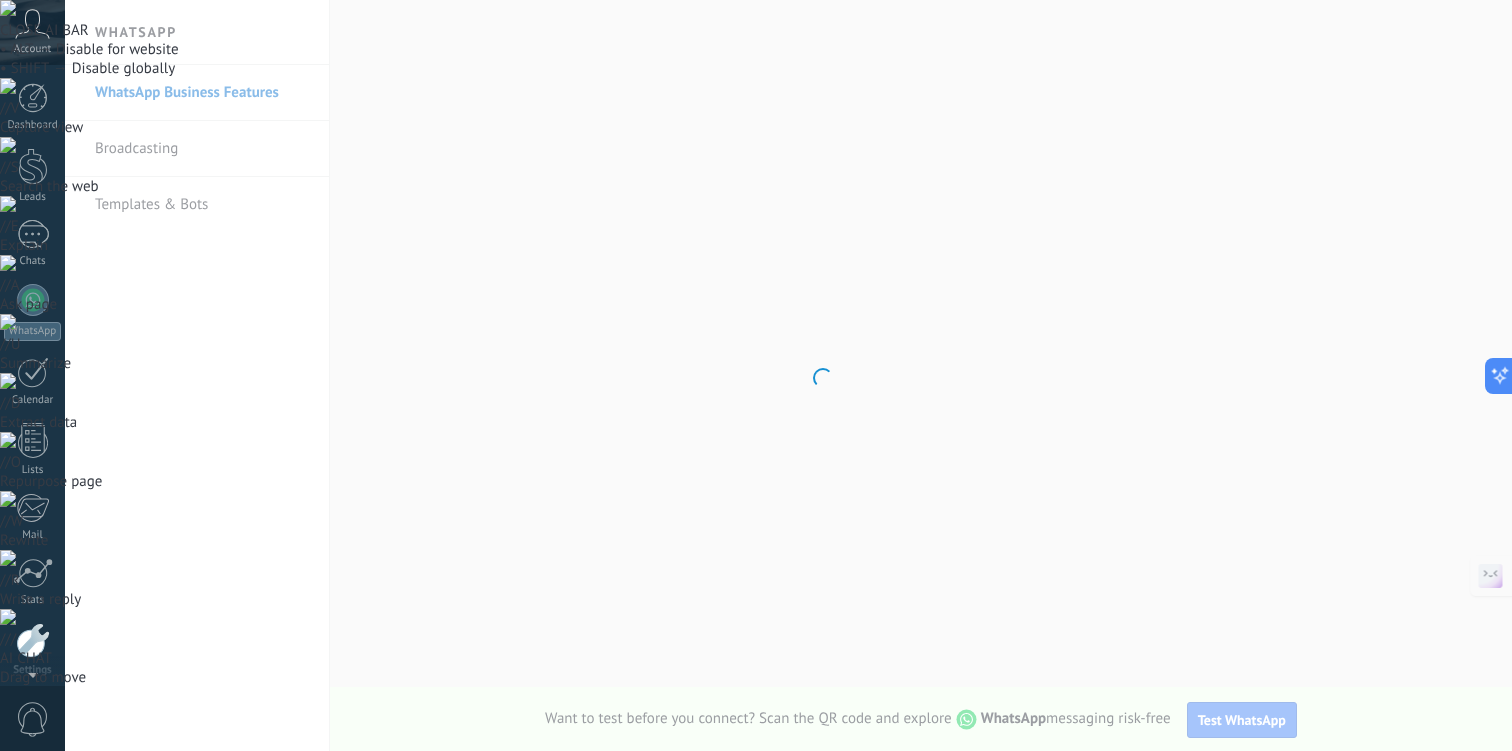 scroll, scrollTop: 81, scrollLeft: 0, axis: vertical 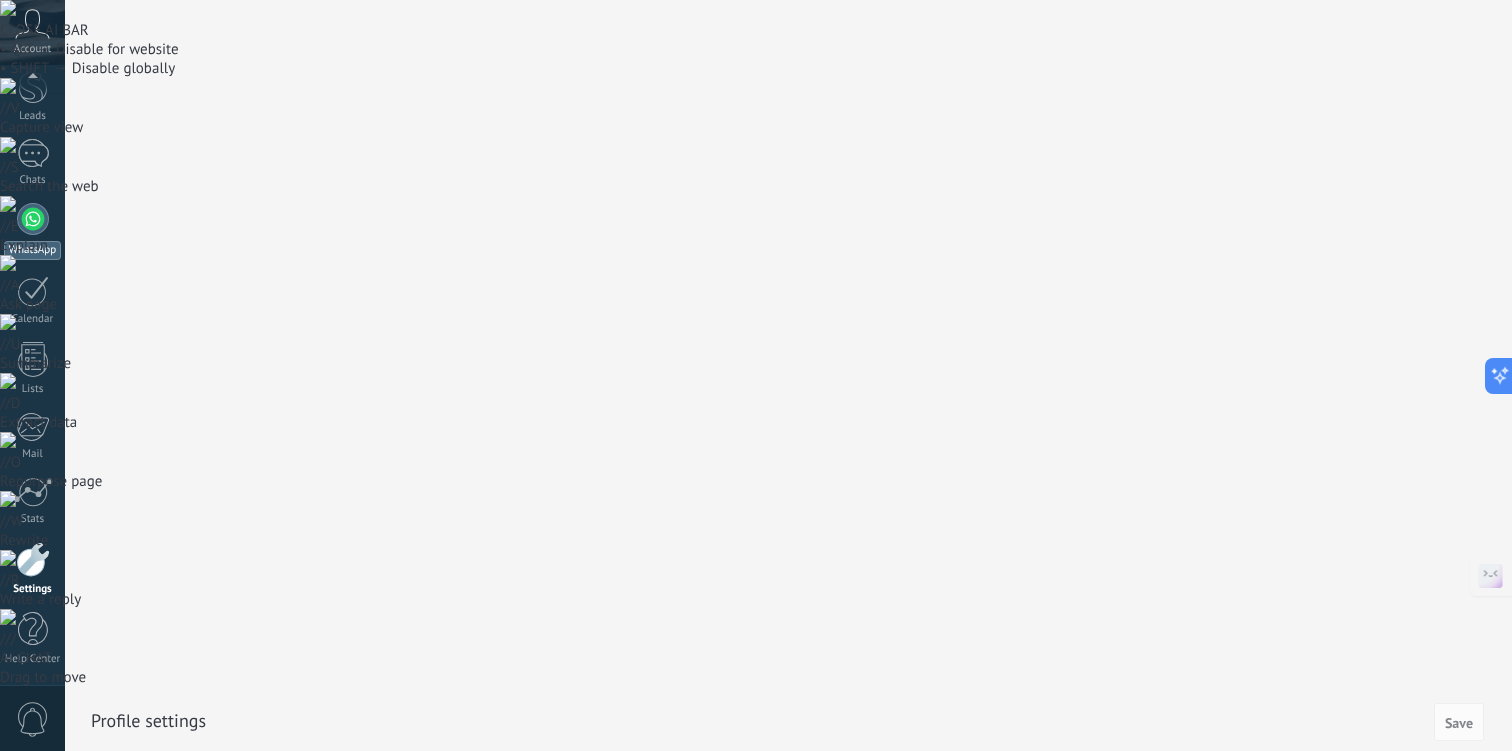 click at bounding box center (33, 219) 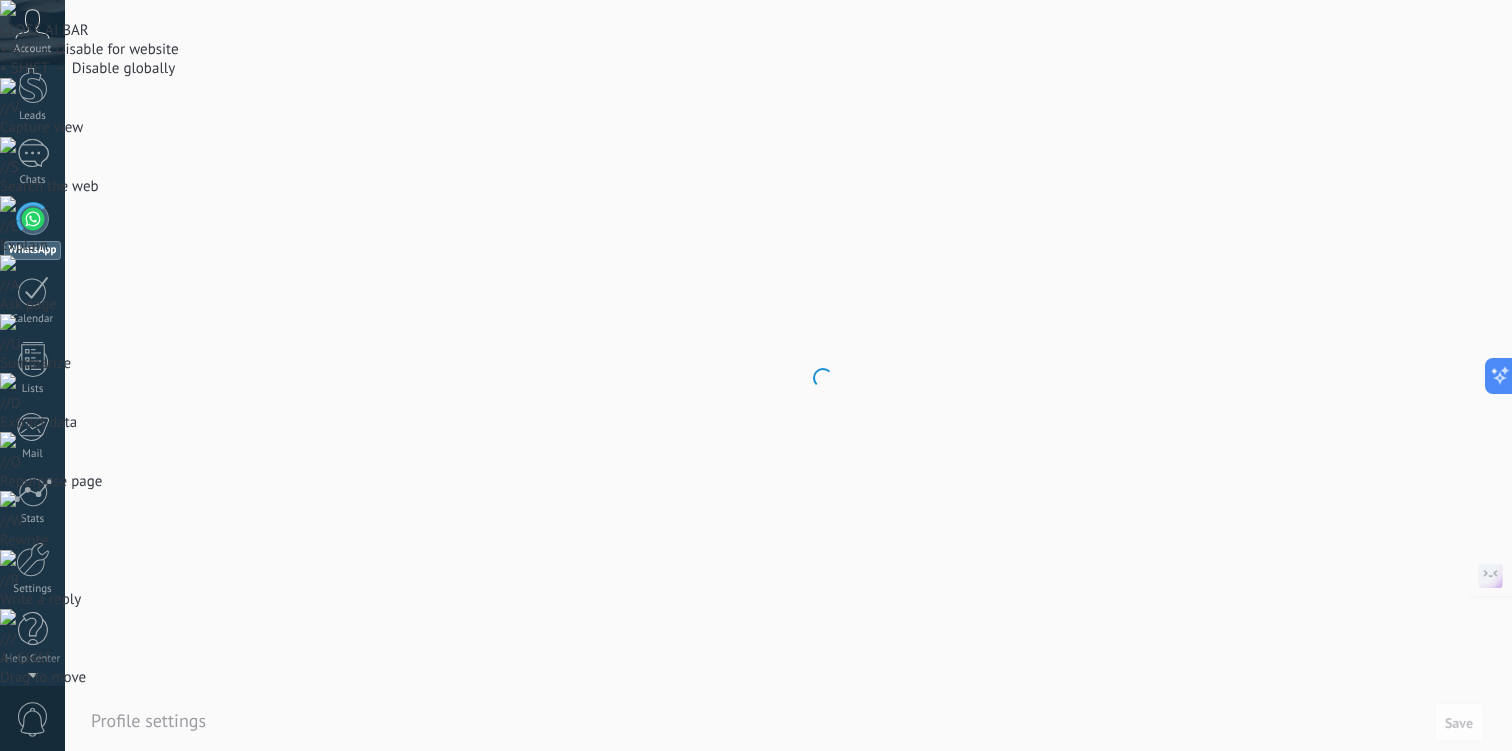 scroll, scrollTop: 0, scrollLeft: 0, axis: both 